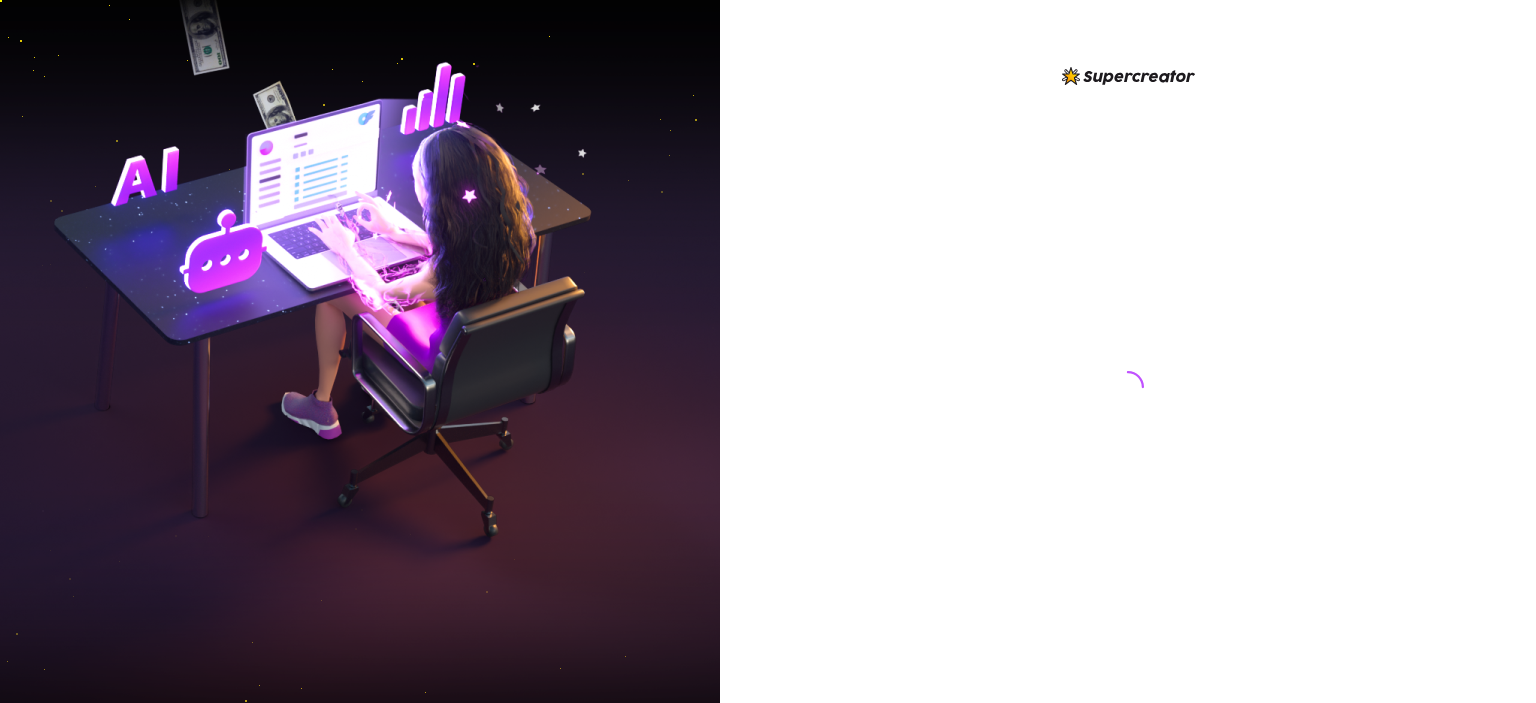scroll, scrollTop: 0, scrollLeft: 0, axis: both 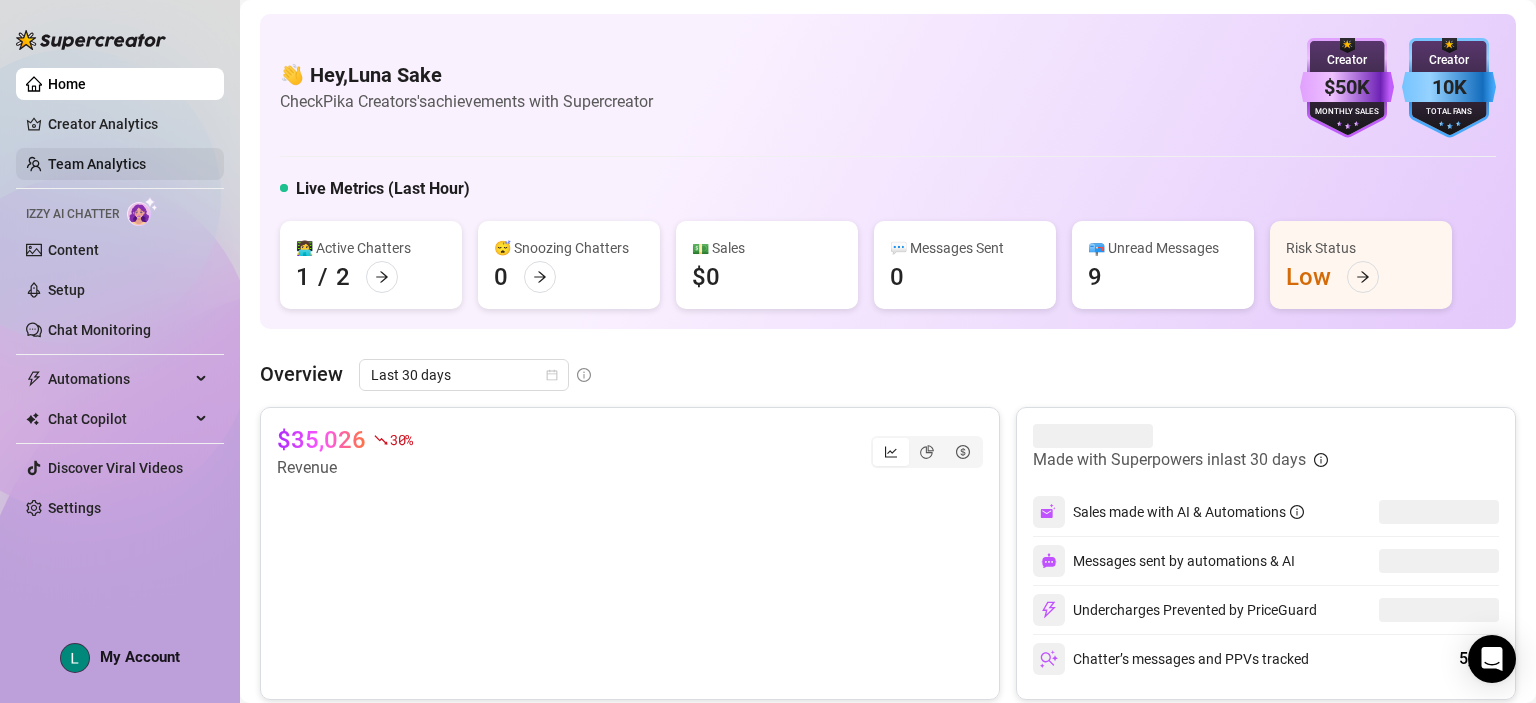 click on "Team Analytics" at bounding box center [97, 164] 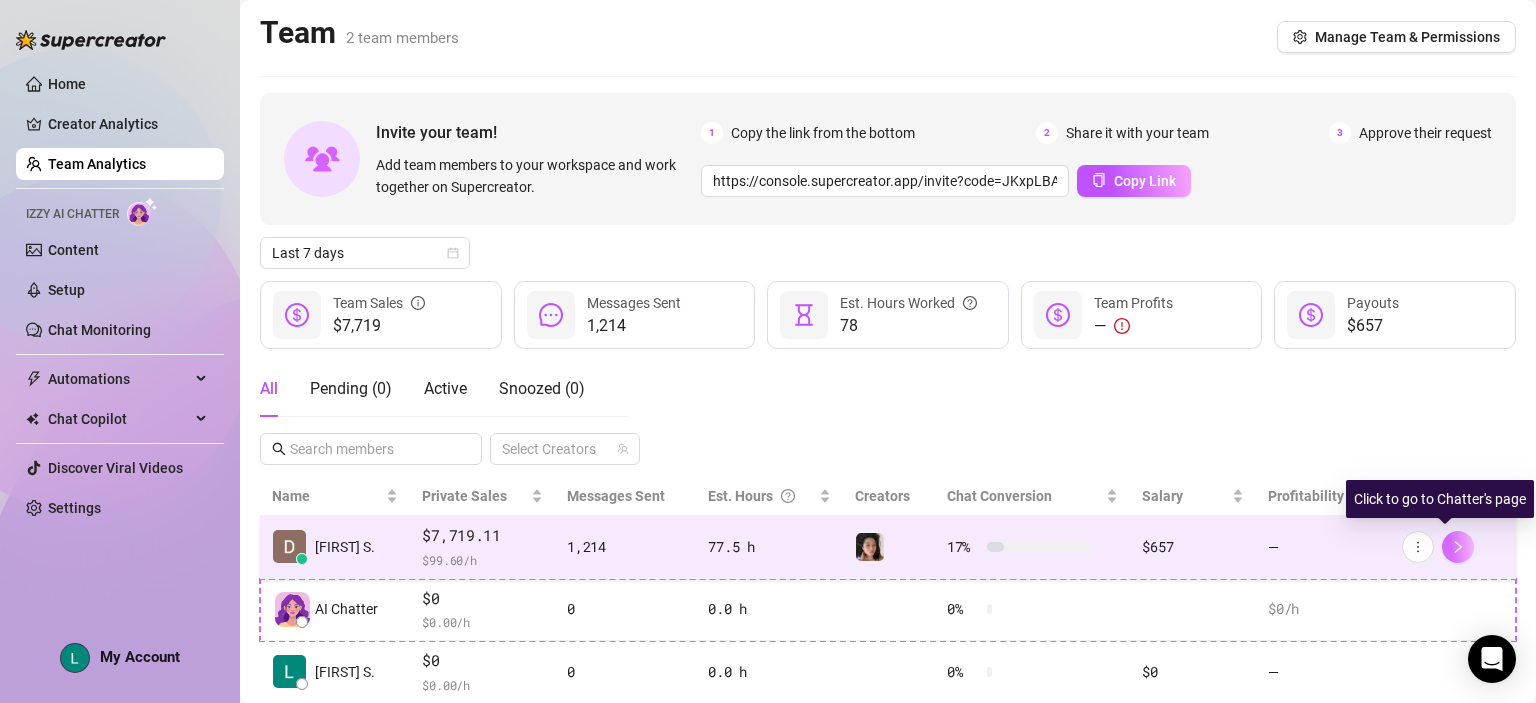 click 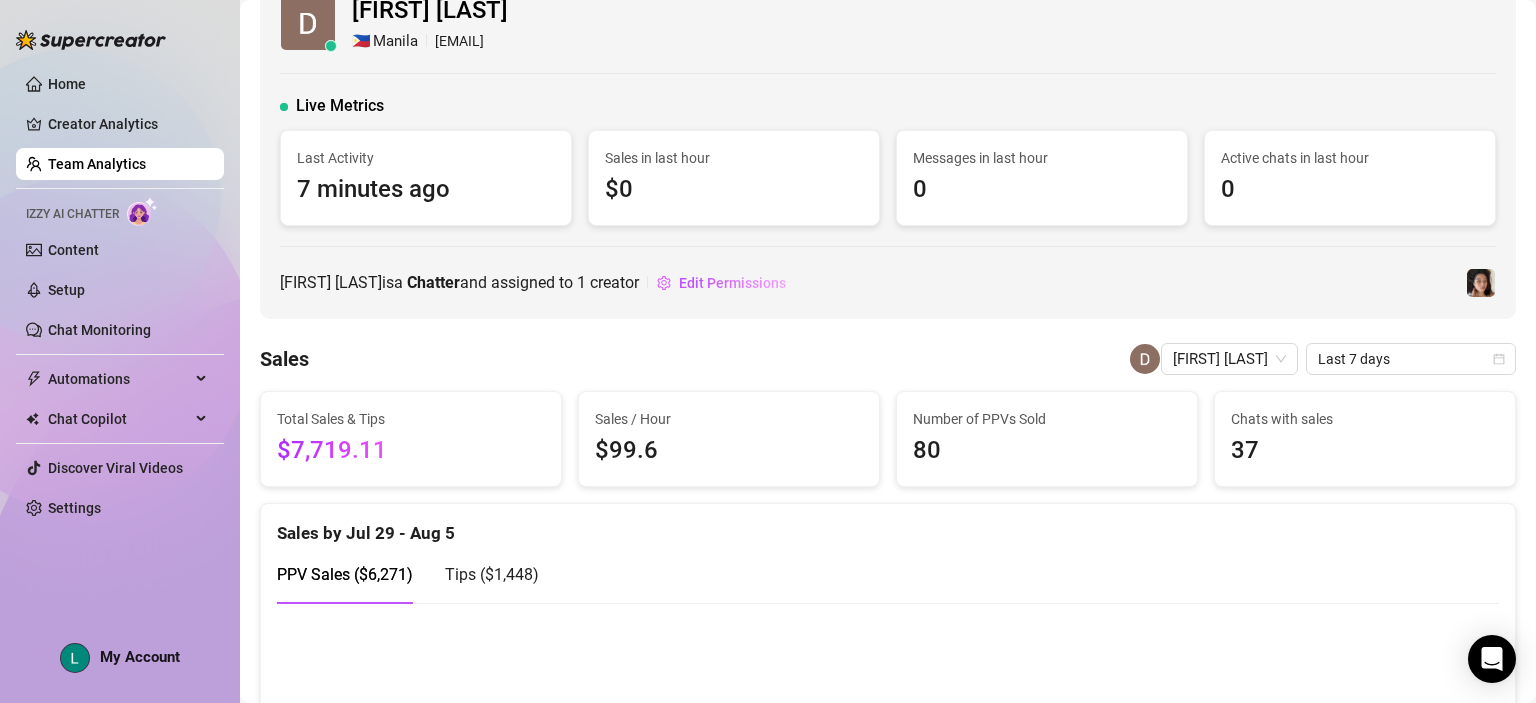 scroll, scrollTop: 0, scrollLeft: 0, axis: both 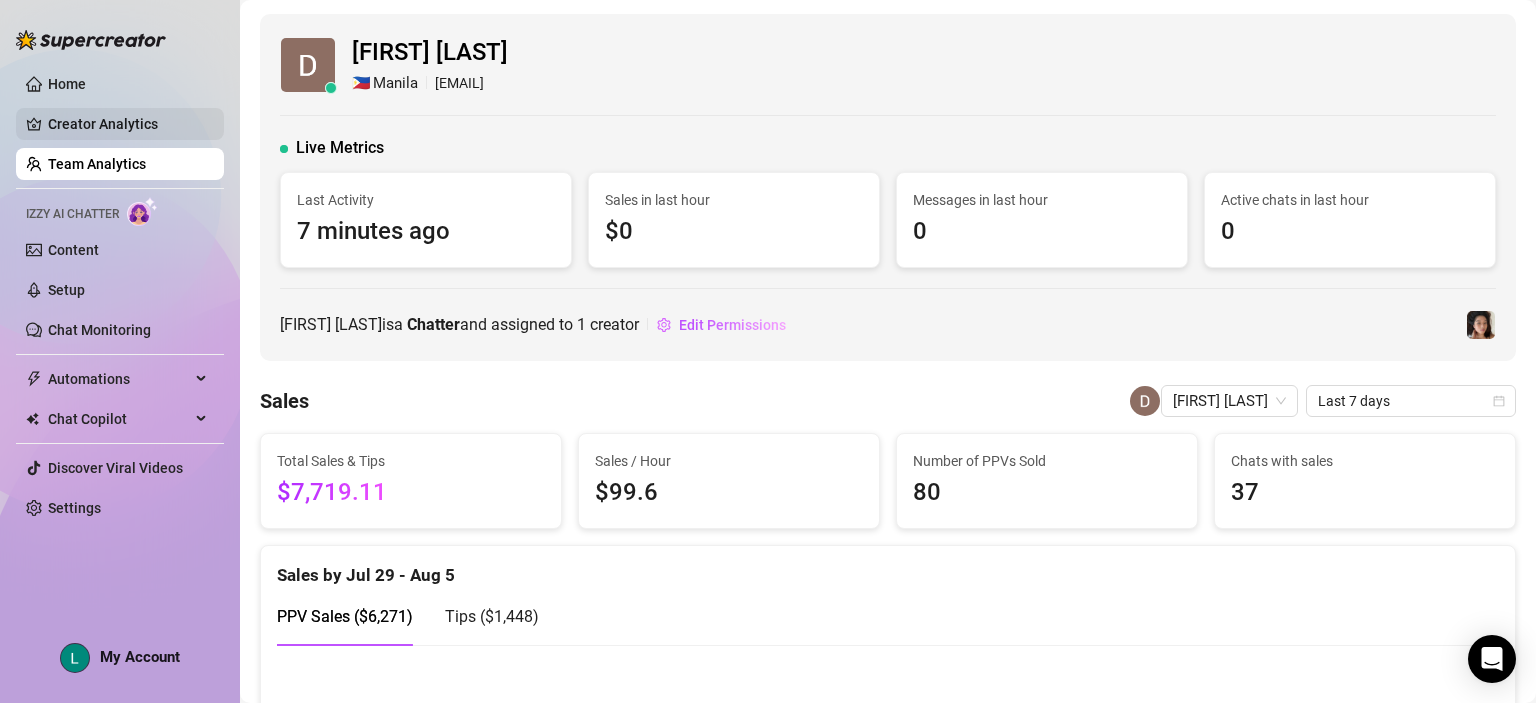 click on "Creator Analytics" at bounding box center [128, 124] 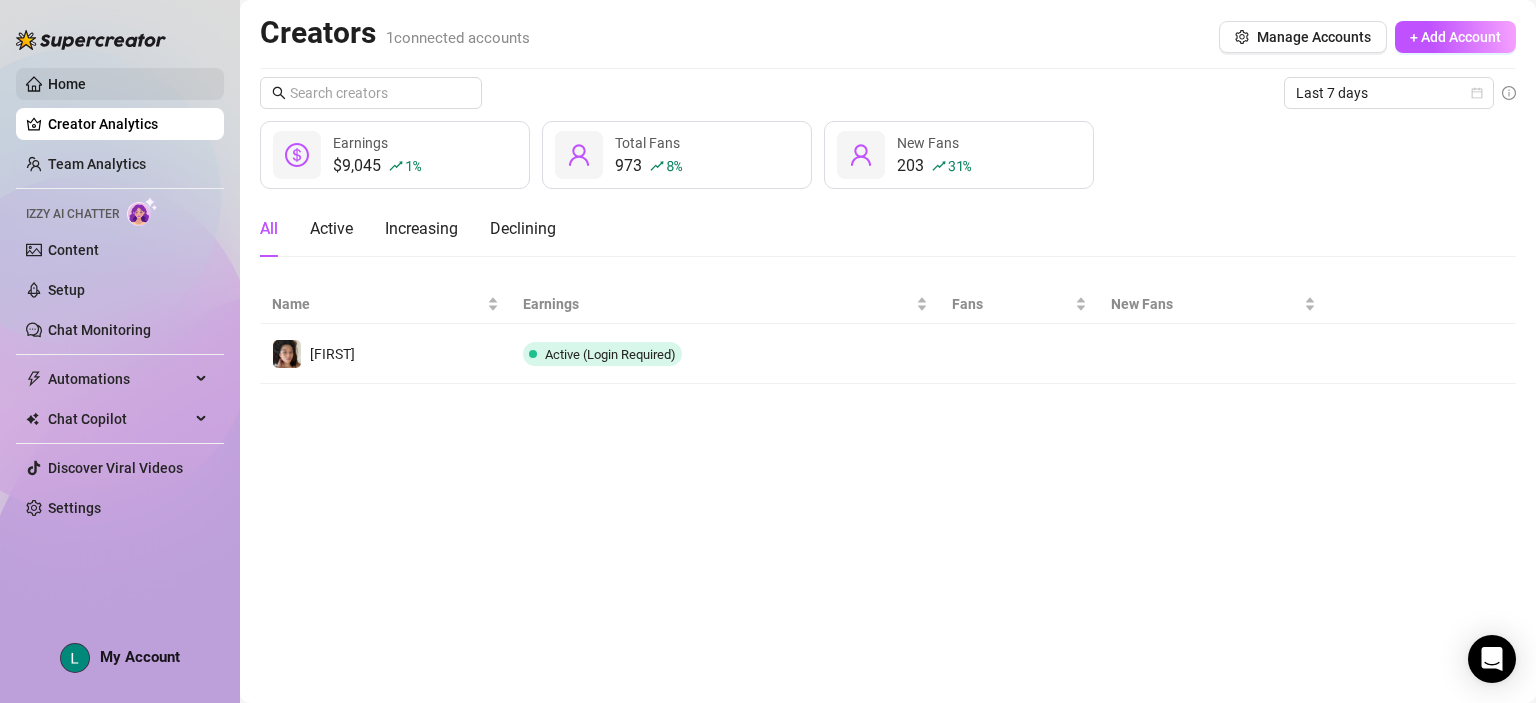 click on "Home" at bounding box center [67, 84] 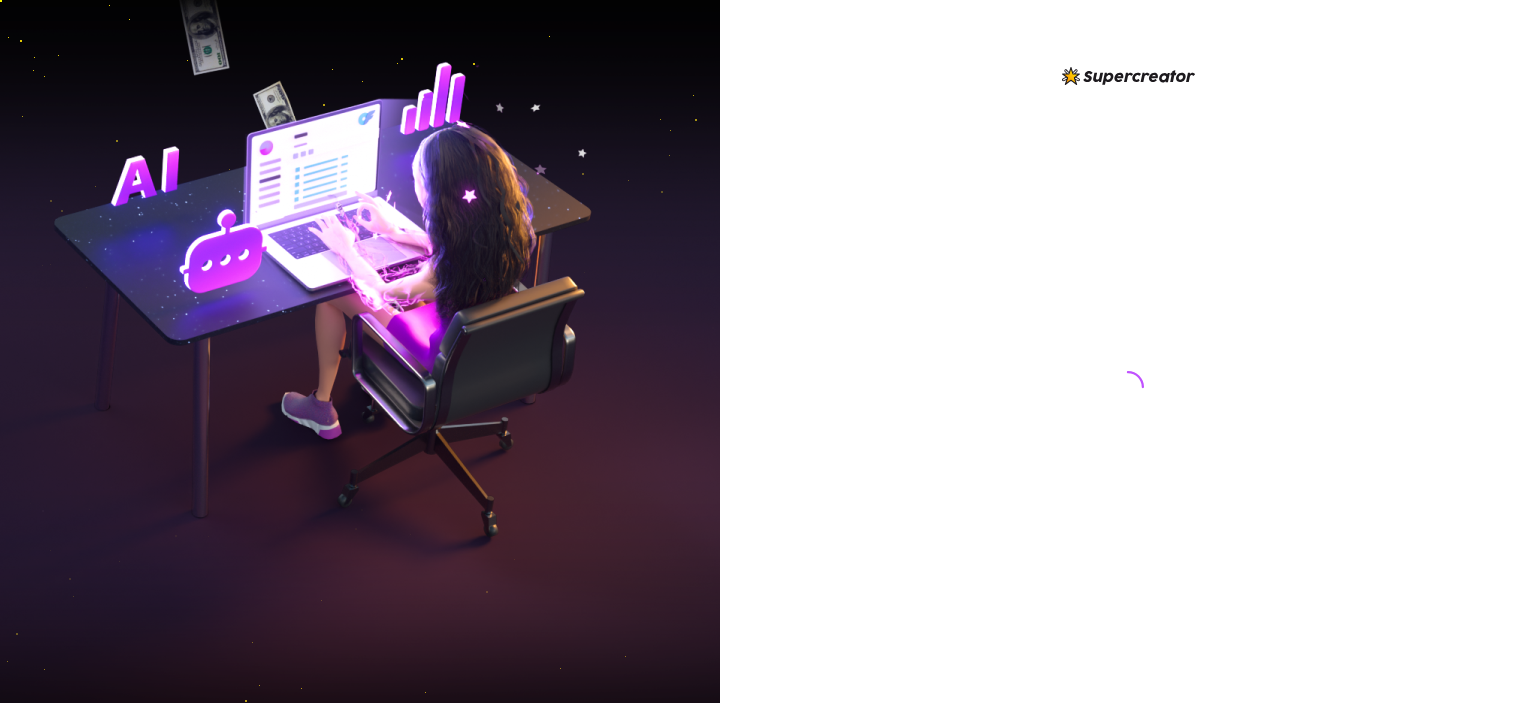 scroll, scrollTop: 0, scrollLeft: 0, axis: both 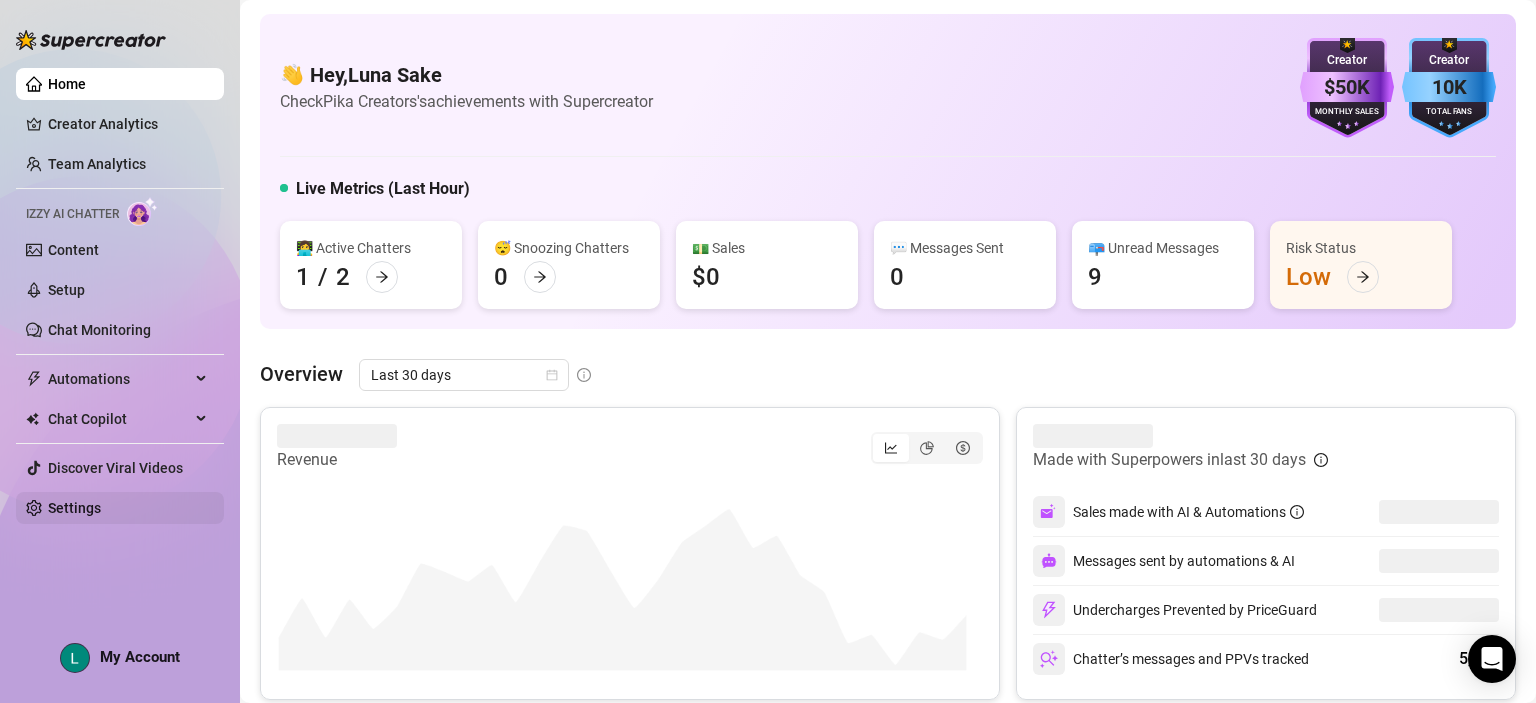 click on "Settings" at bounding box center (74, 508) 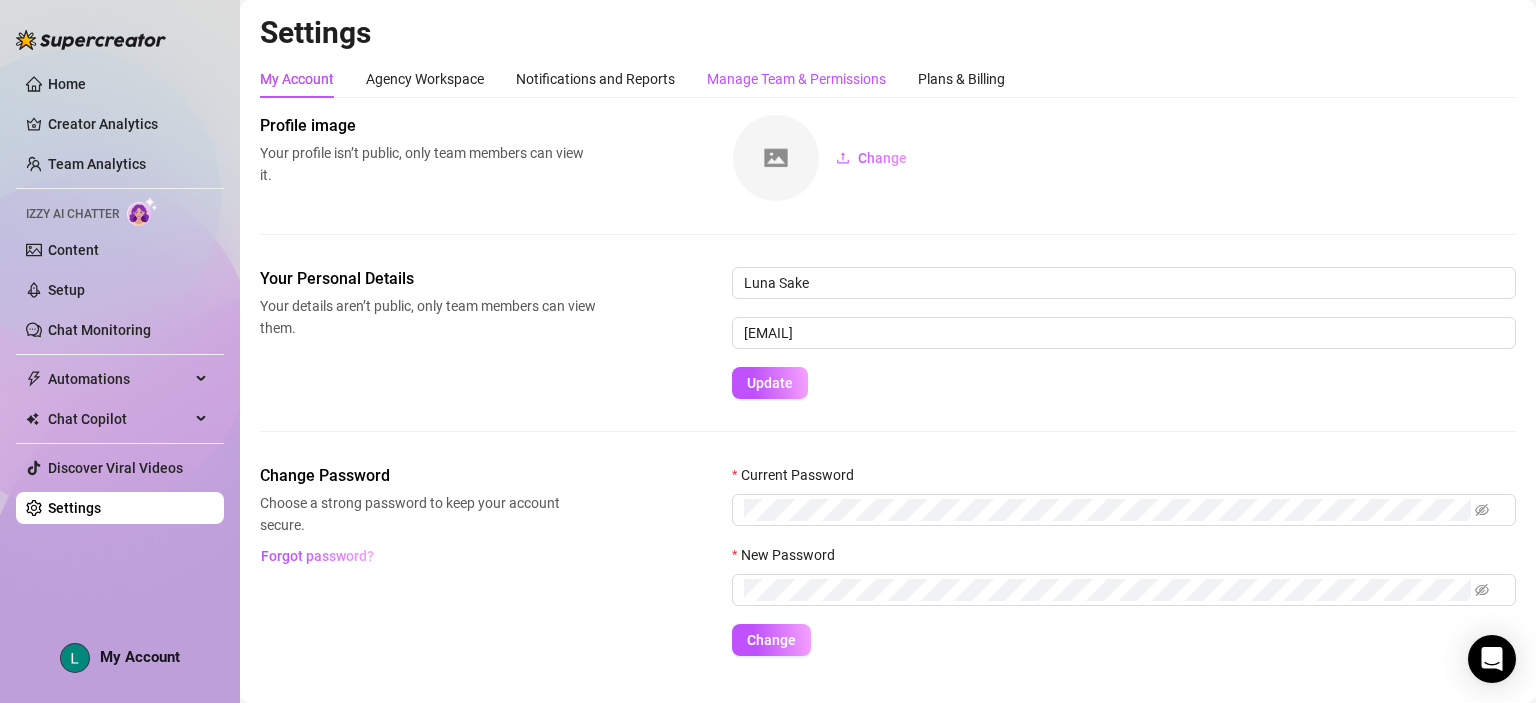 click on "Manage Team & Permissions" at bounding box center (796, 79) 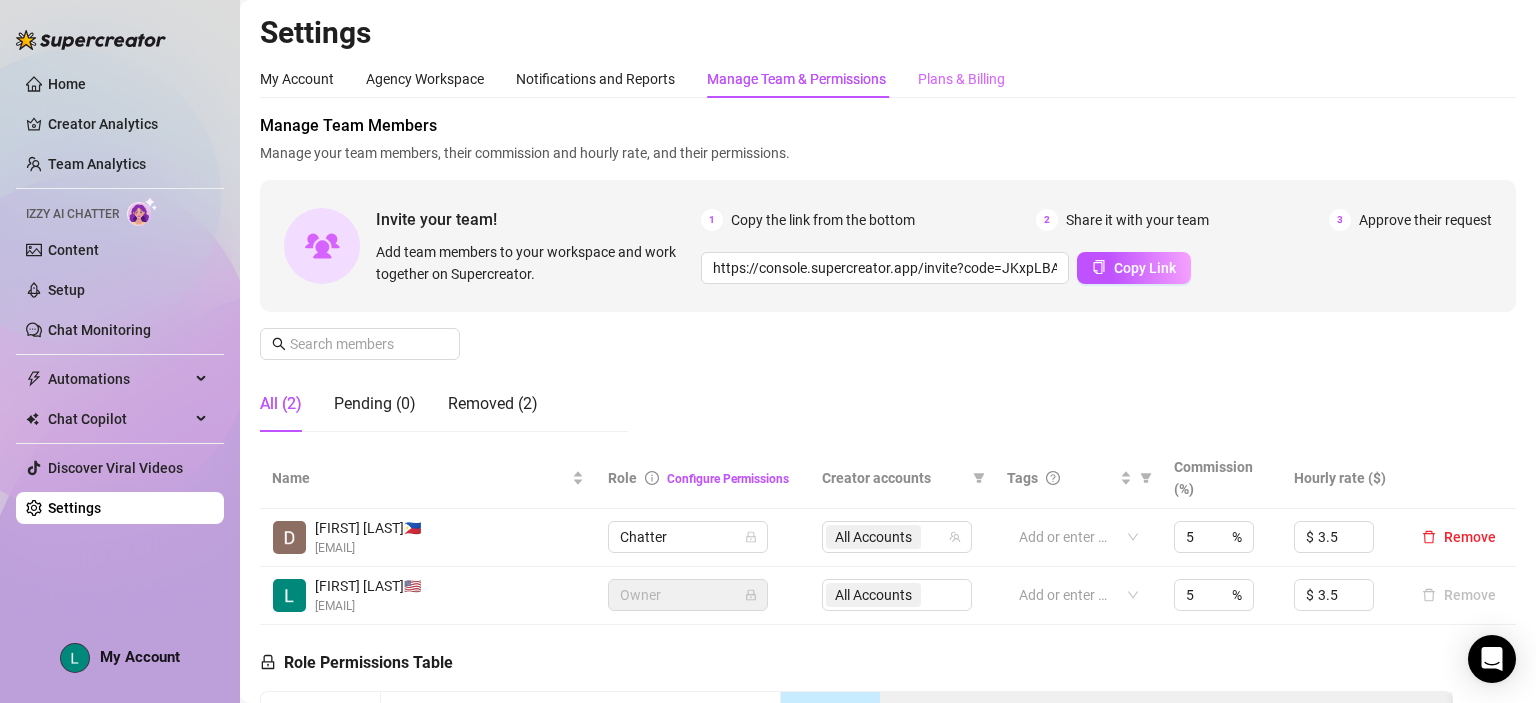 click on "Plans & Billing" at bounding box center (961, 79) 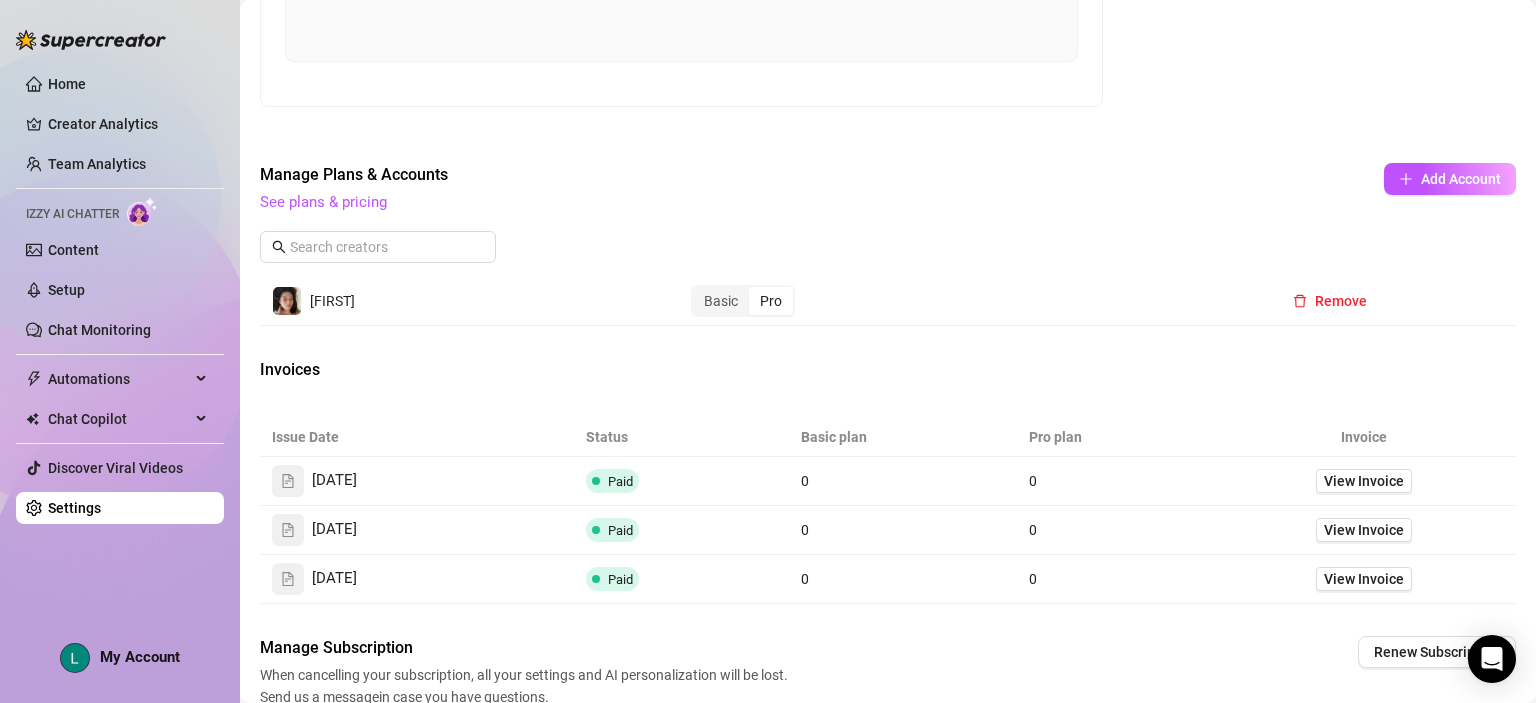 scroll, scrollTop: 844, scrollLeft: 0, axis: vertical 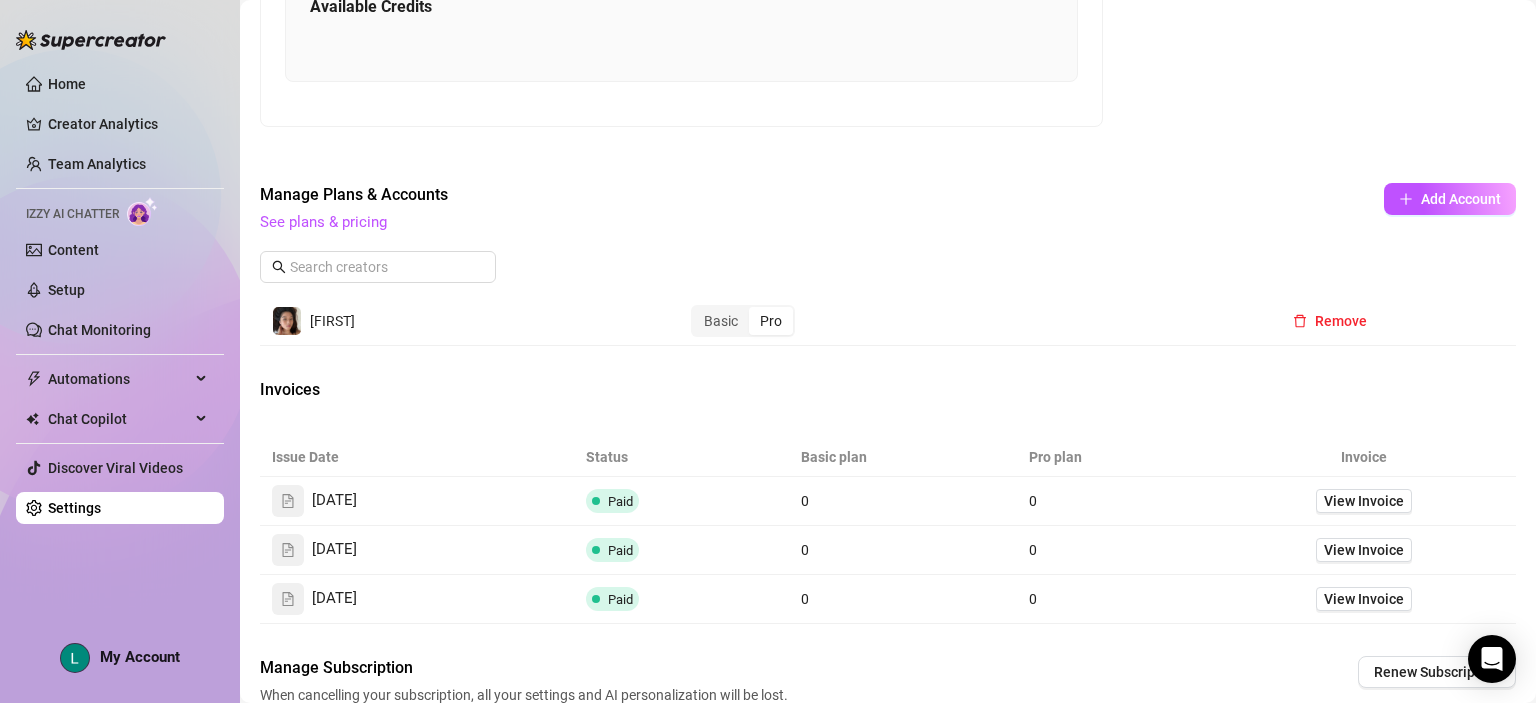 click on "Pro" at bounding box center (771, 321) 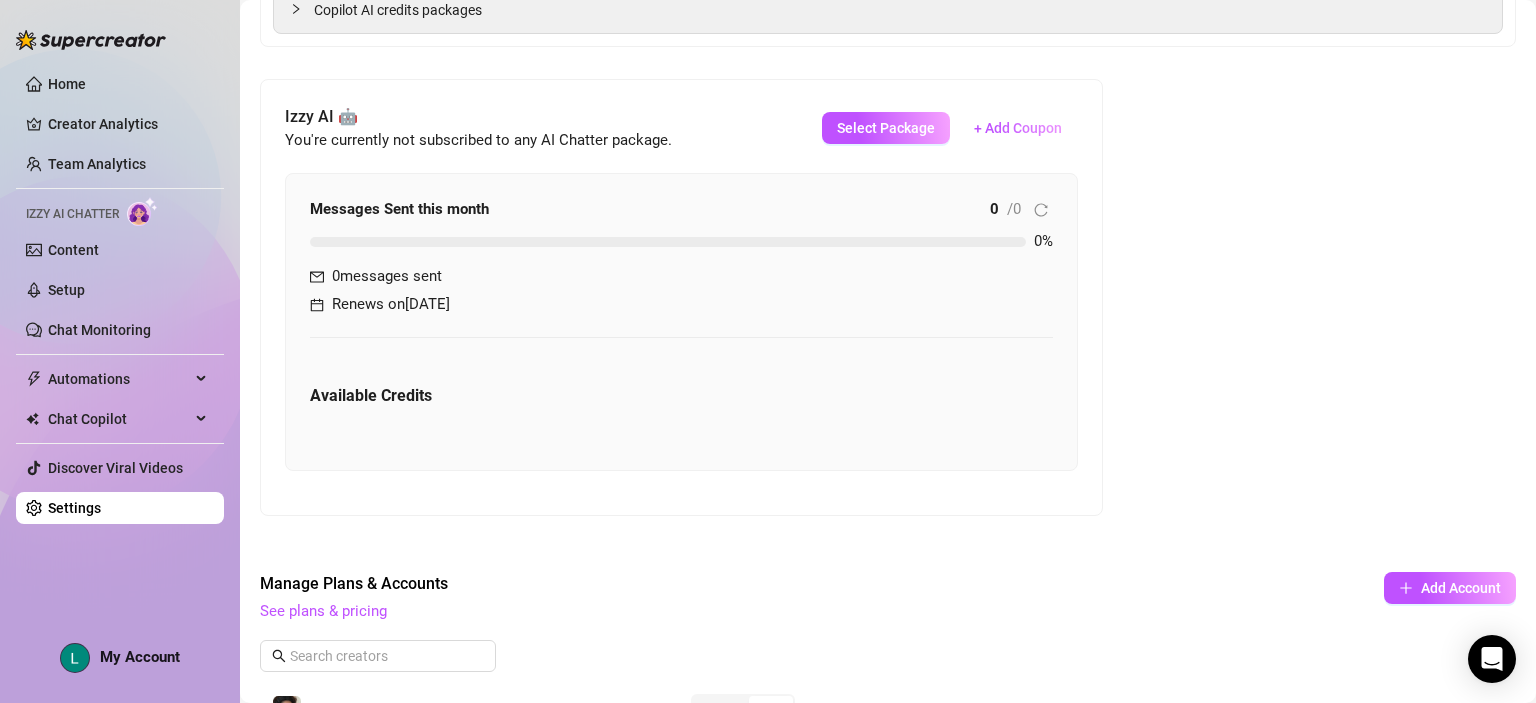 scroll, scrollTop: 453, scrollLeft: 0, axis: vertical 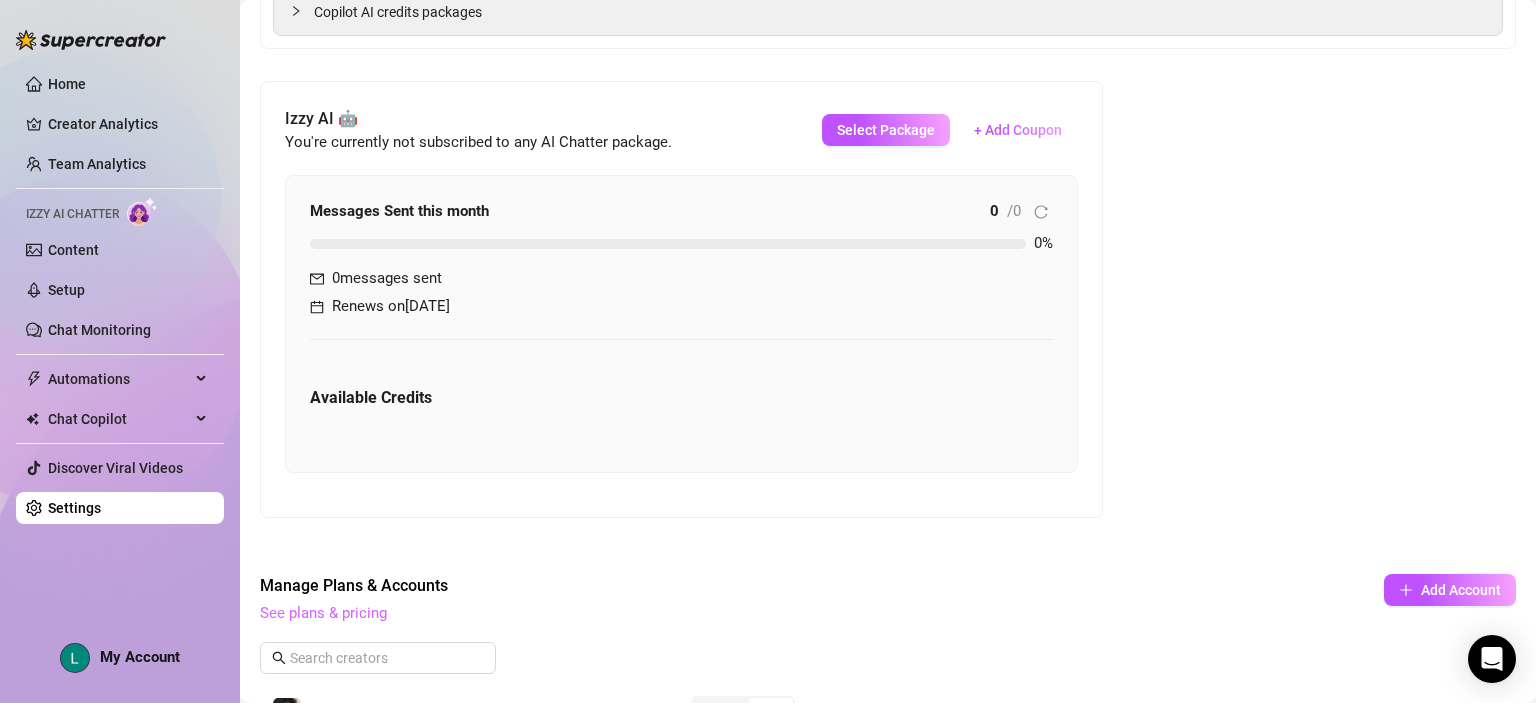 click on "See plans & pricing" at bounding box center [323, 613] 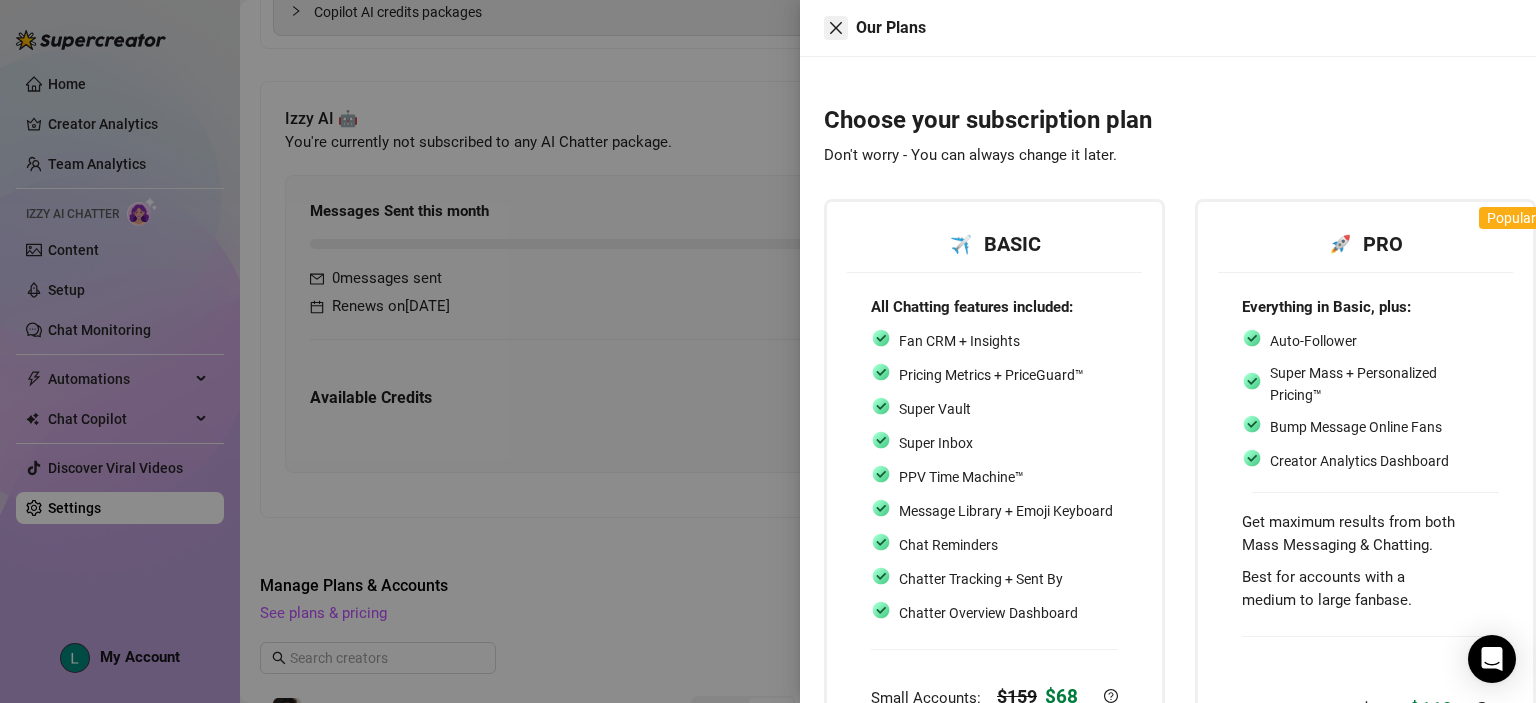 click 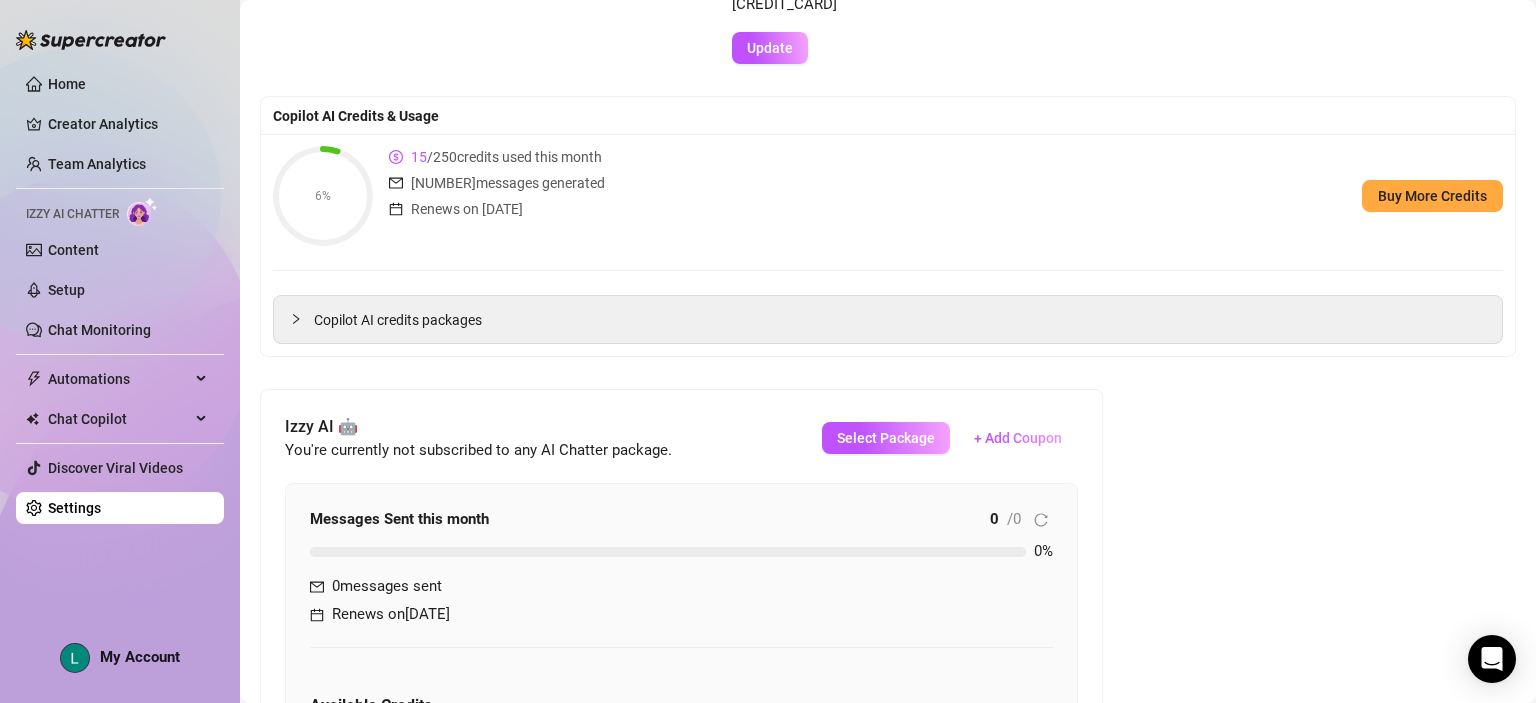 scroll, scrollTop: 0, scrollLeft: 0, axis: both 